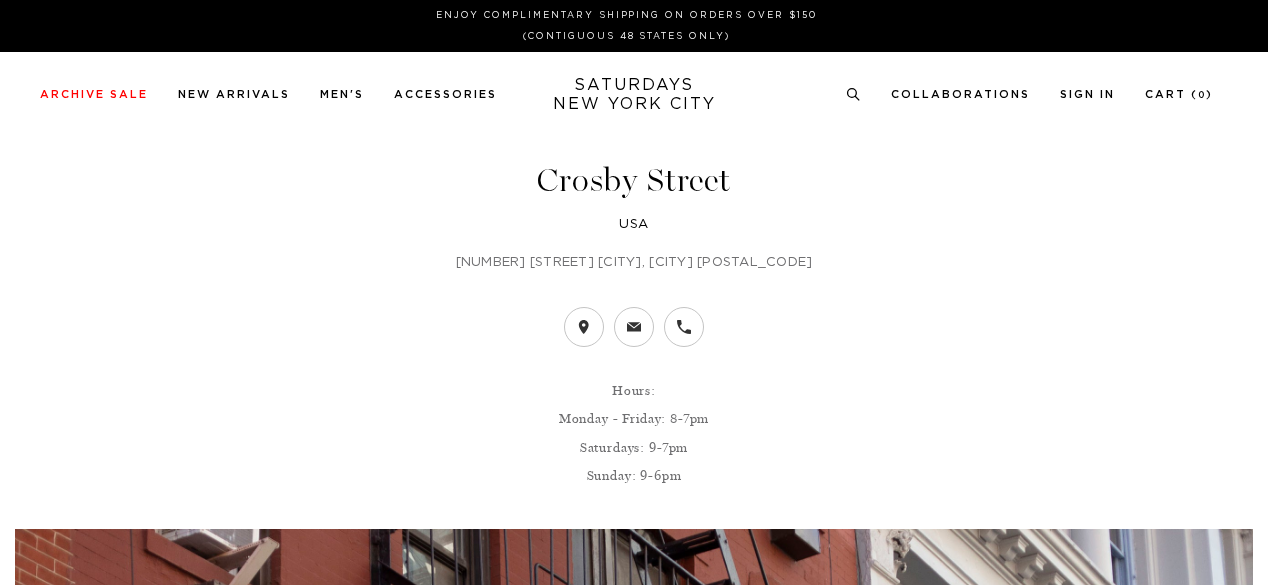 scroll, scrollTop: 0, scrollLeft: 0, axis: both 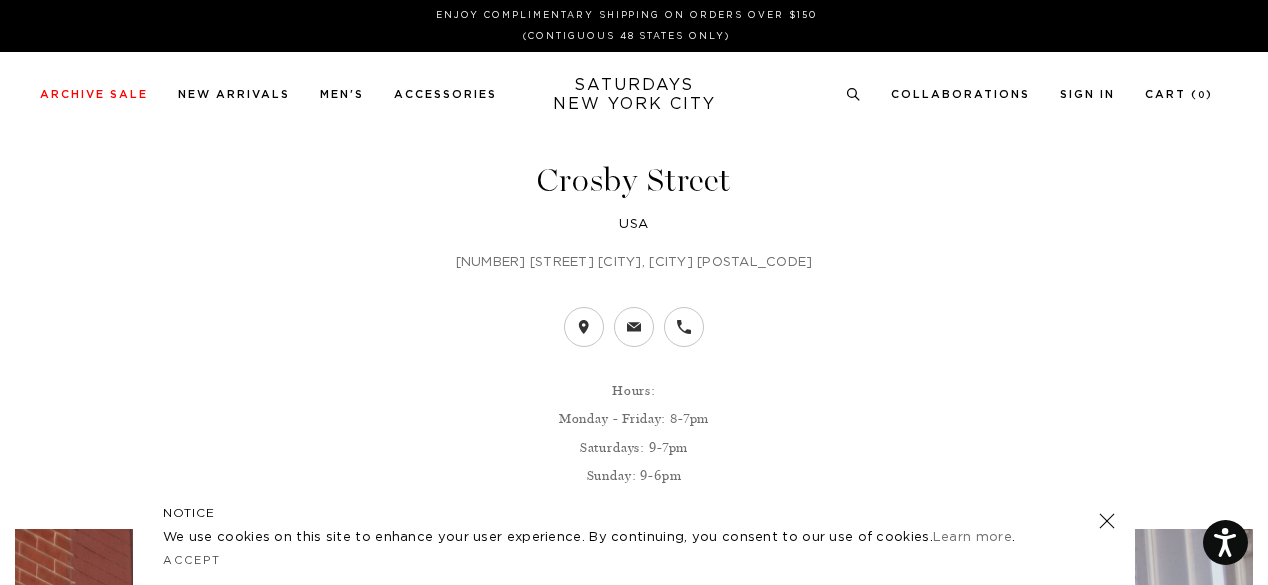 click on "SATURDAYS   NEW YORK CITY" at bounding box center [634, 95] 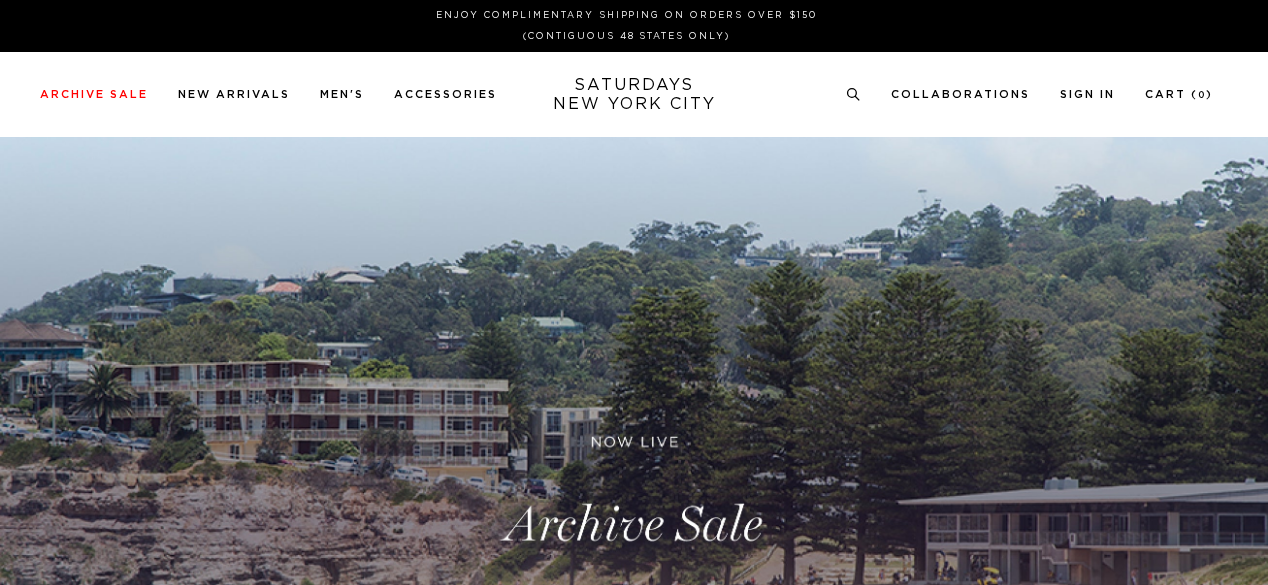 scroll, scrollTop: 0, scrollLeft: 0, axis: both 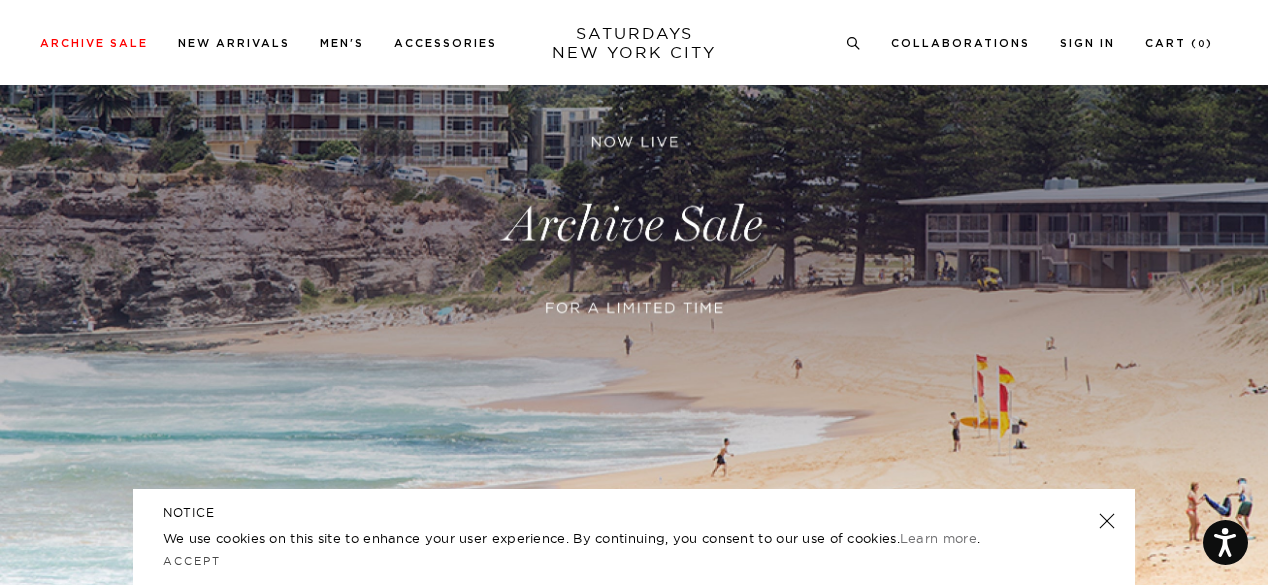 click at bounding box center [1107, 521] 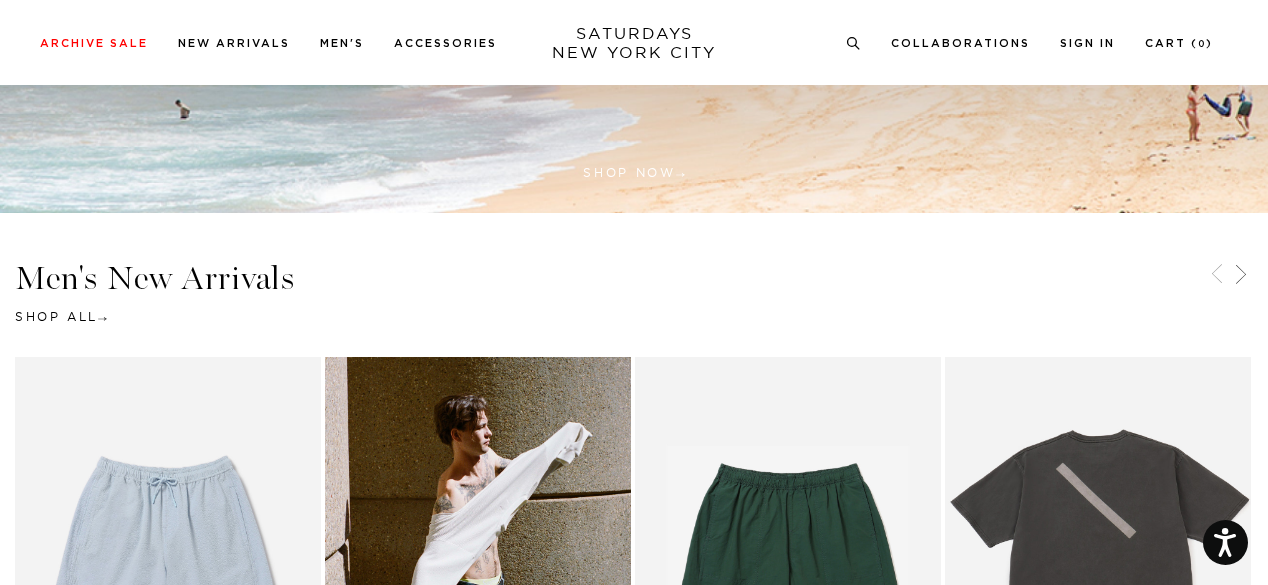 scroll, scrollTop: 1000, scrollLeft: 0, axis: vertical 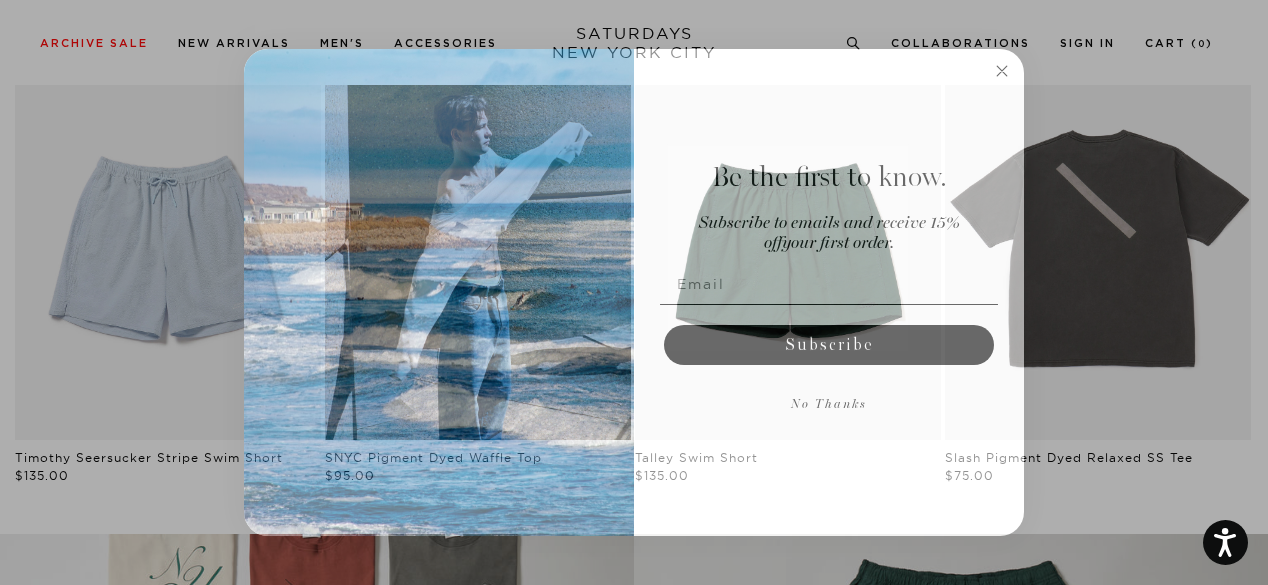 click 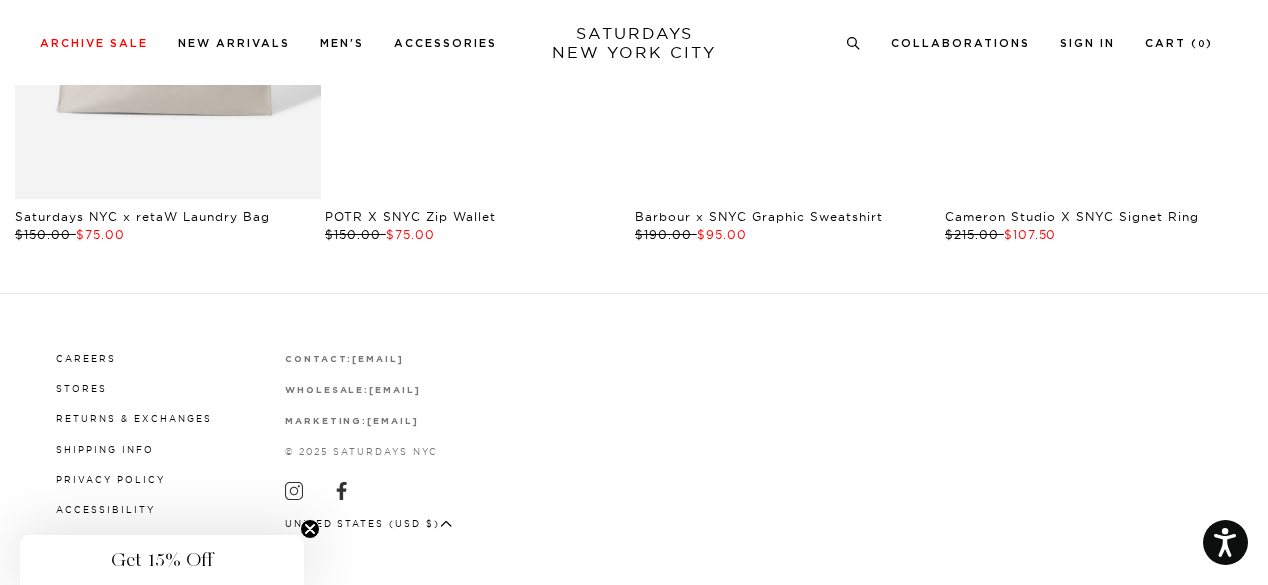scroll, scrollTop: 3456, scrollLeft: 0, axis: vertical 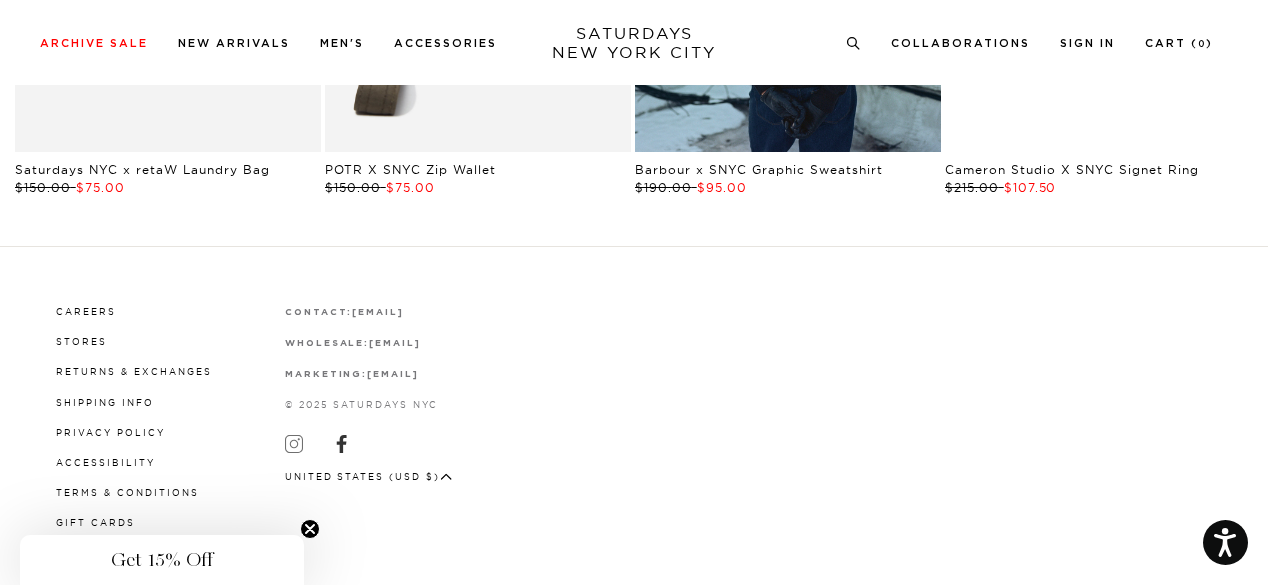 click 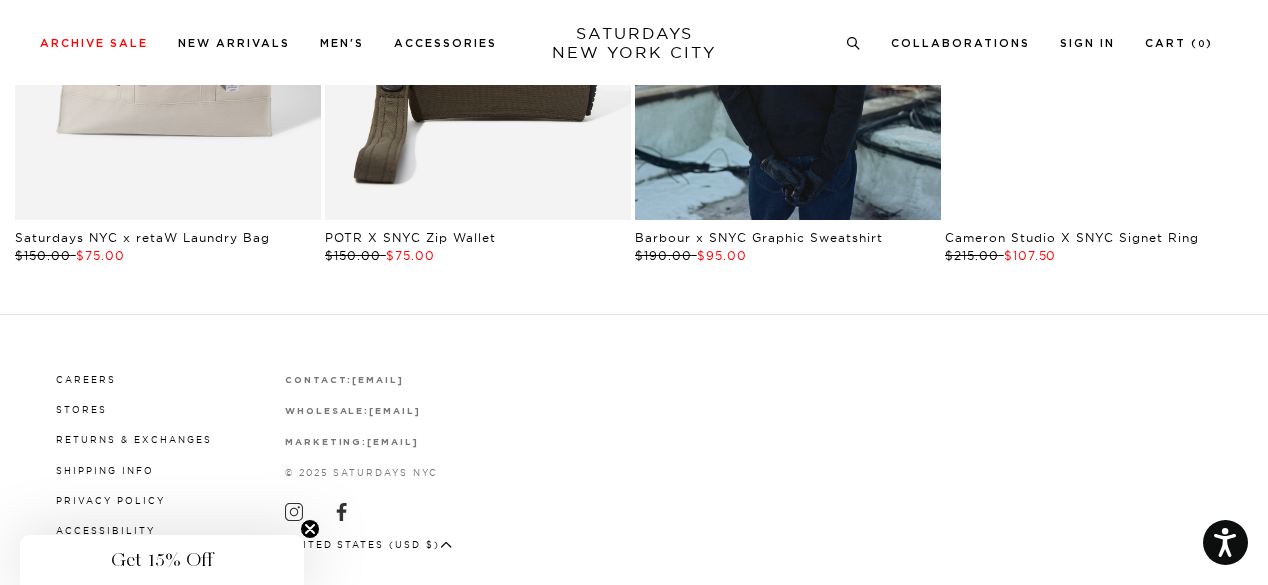 scroll, scrollTop: 3456, scrollLeft: 0, axis: vertical 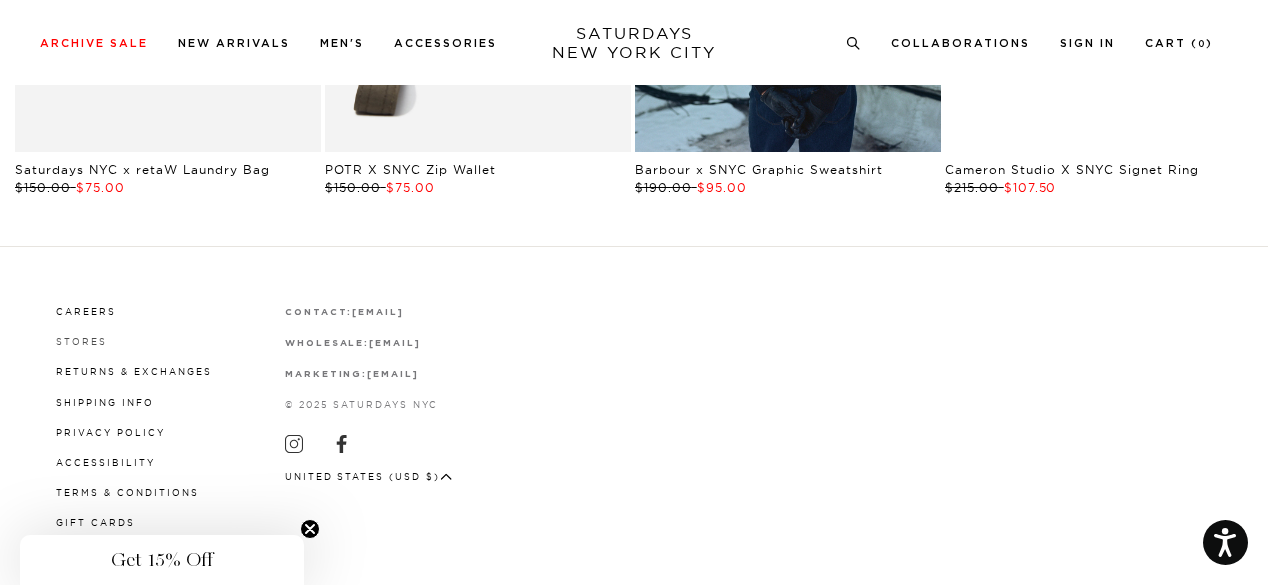 click on "Stores" at bounding box center (81, 341) 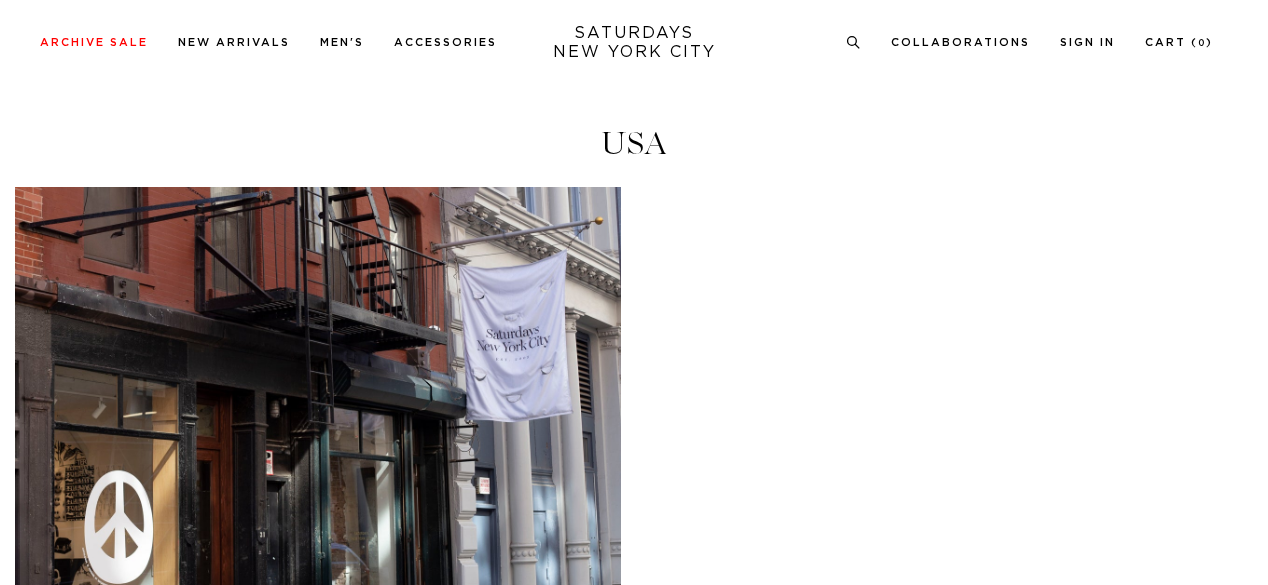 scroll, scrollTop: 600, scrollLeft: 0, axis: vertical 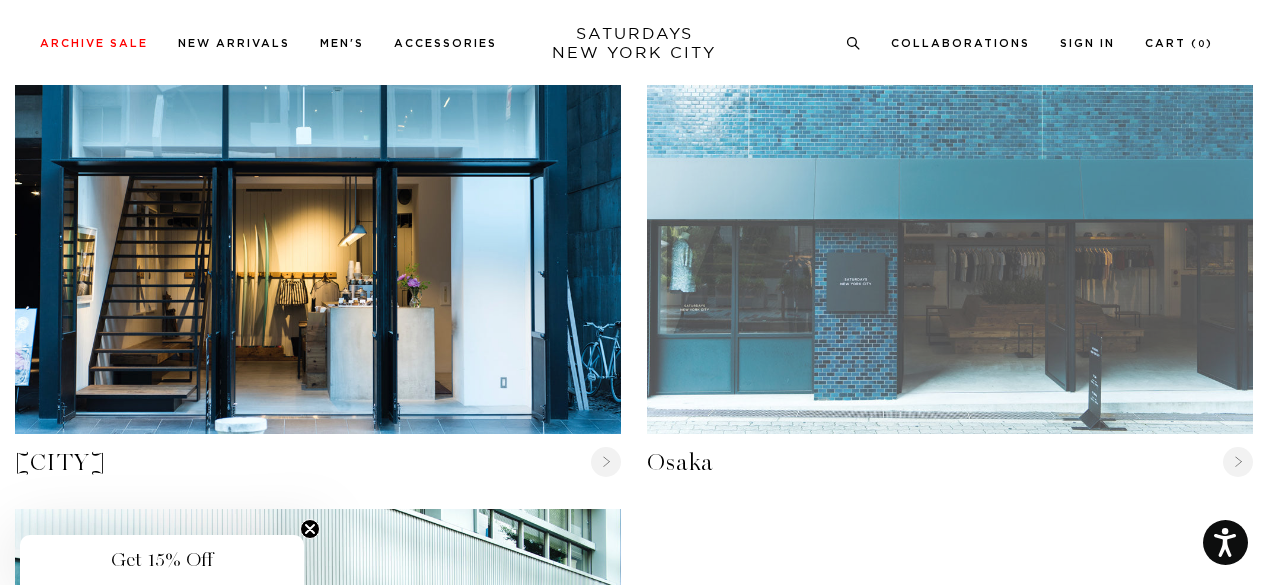 click at bounding box center (950, 231) 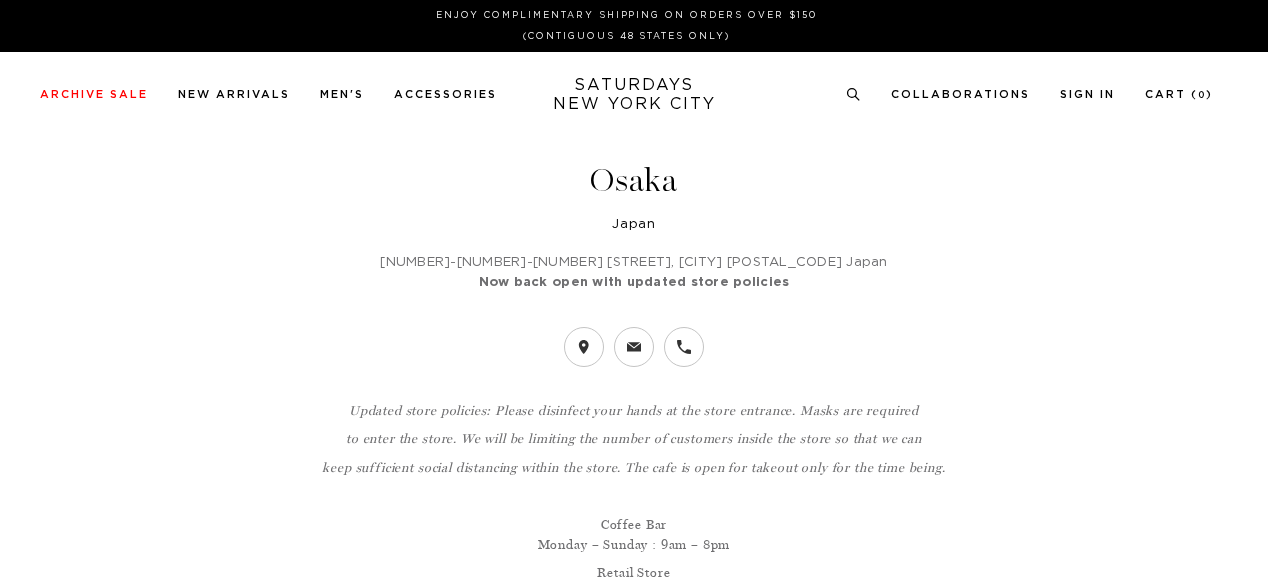 scroll, scrollTop: 0, scrollLeft: 0, axis: both 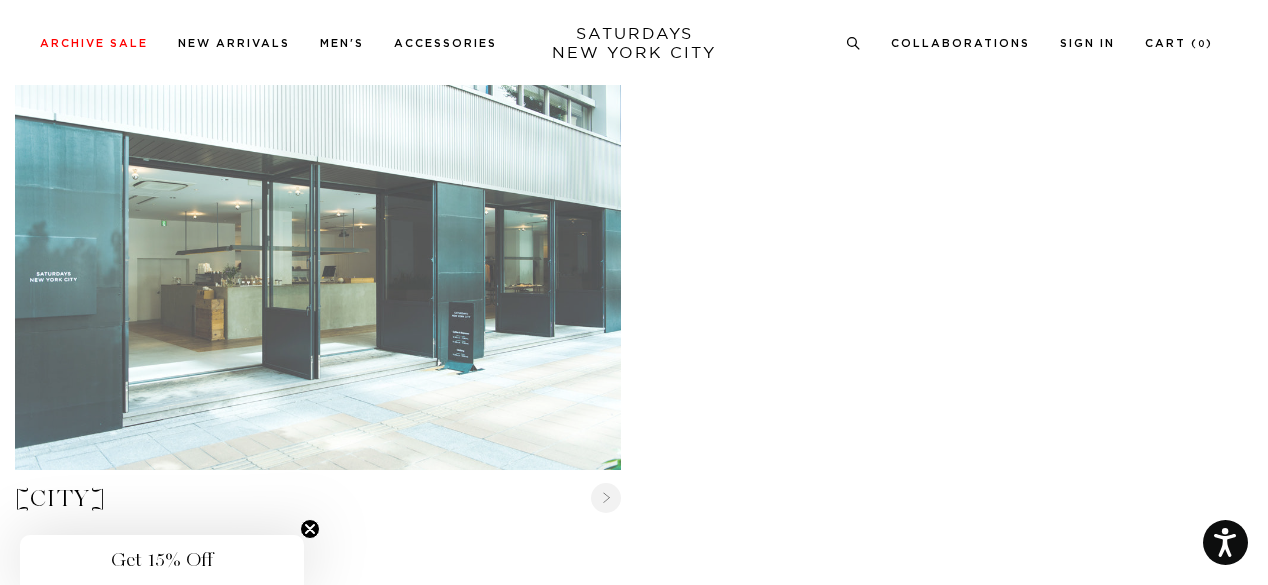 click at bounding box center (318, 268) 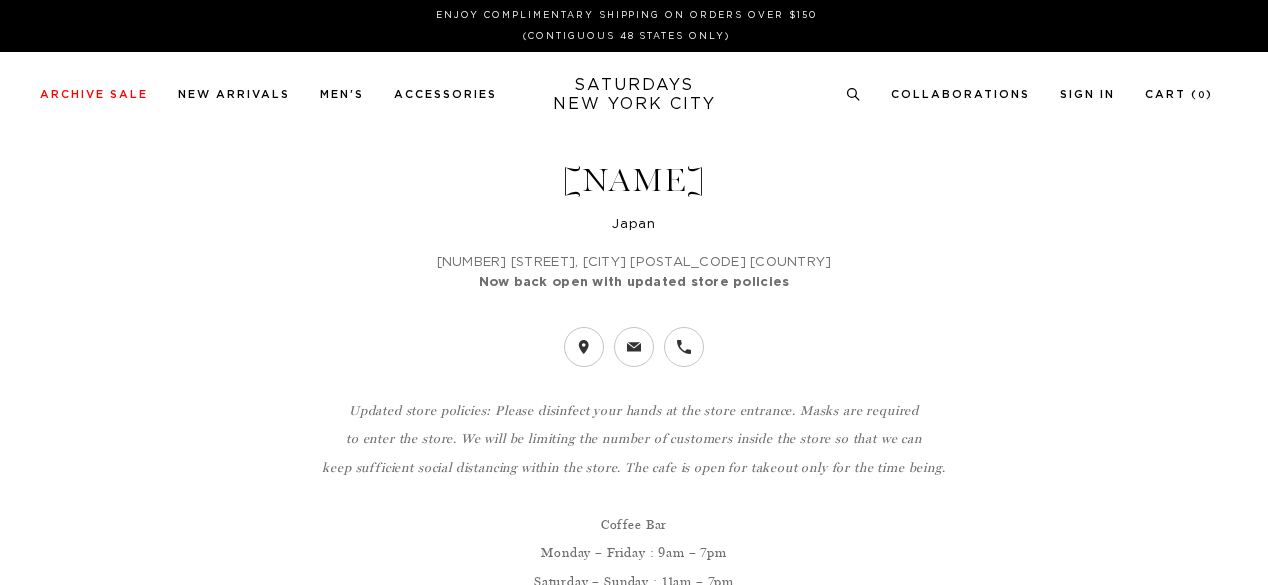 scroll, scrollTop: 0, scrollLeft: 0, axis: both 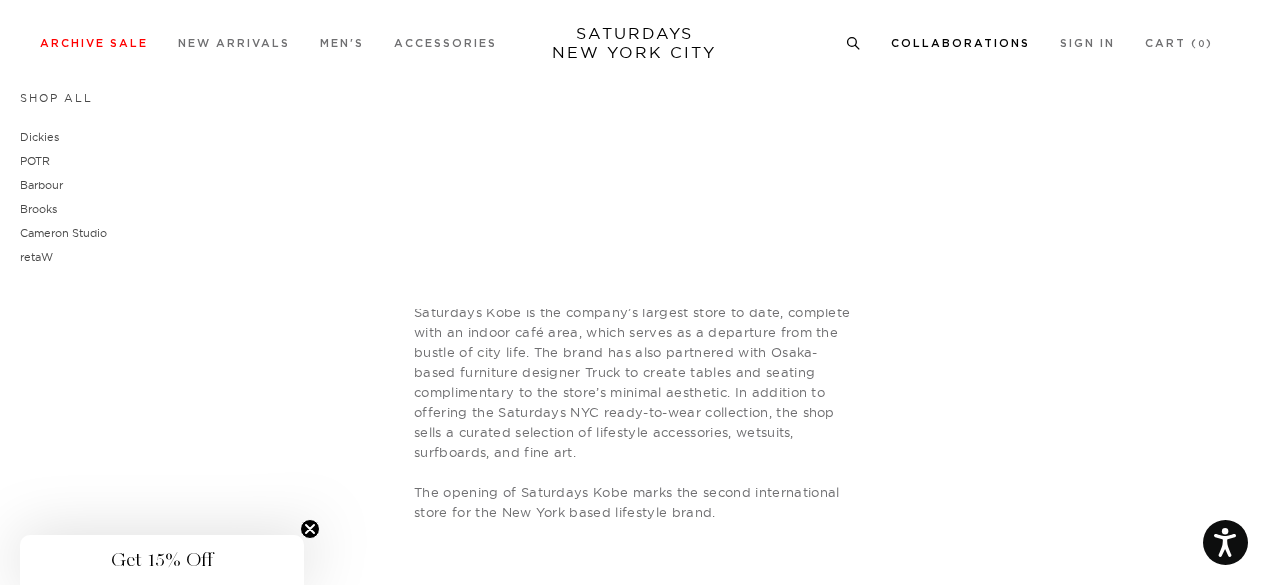 click on "Collaborations" at bounding box center (960, 43) 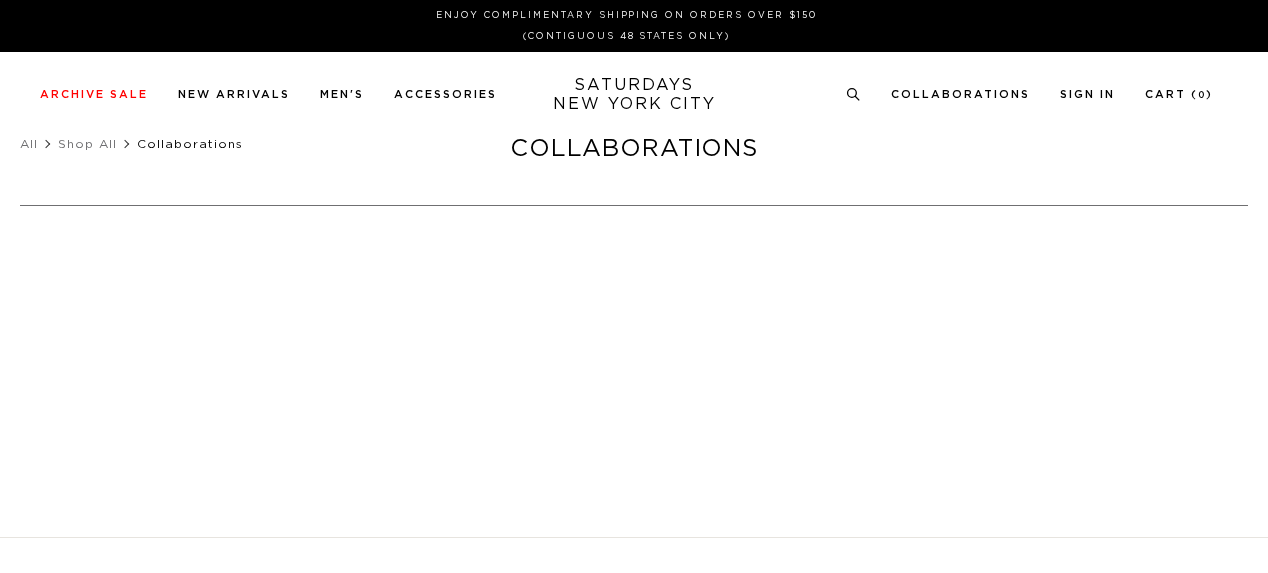 scroll, scrollTop: 301, scrollLeft: 0, axis: vertical 